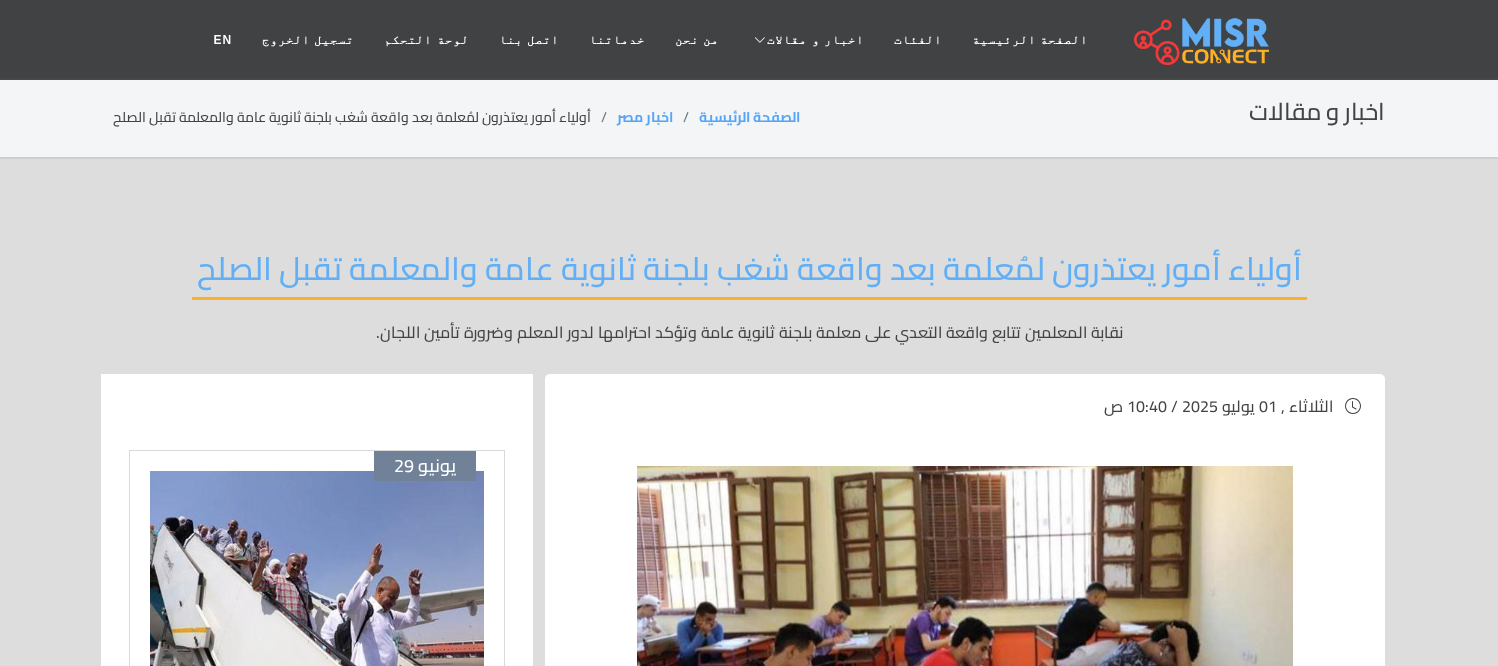 scroll, scrollTop: 0, scrollLeft: 0, axis: both 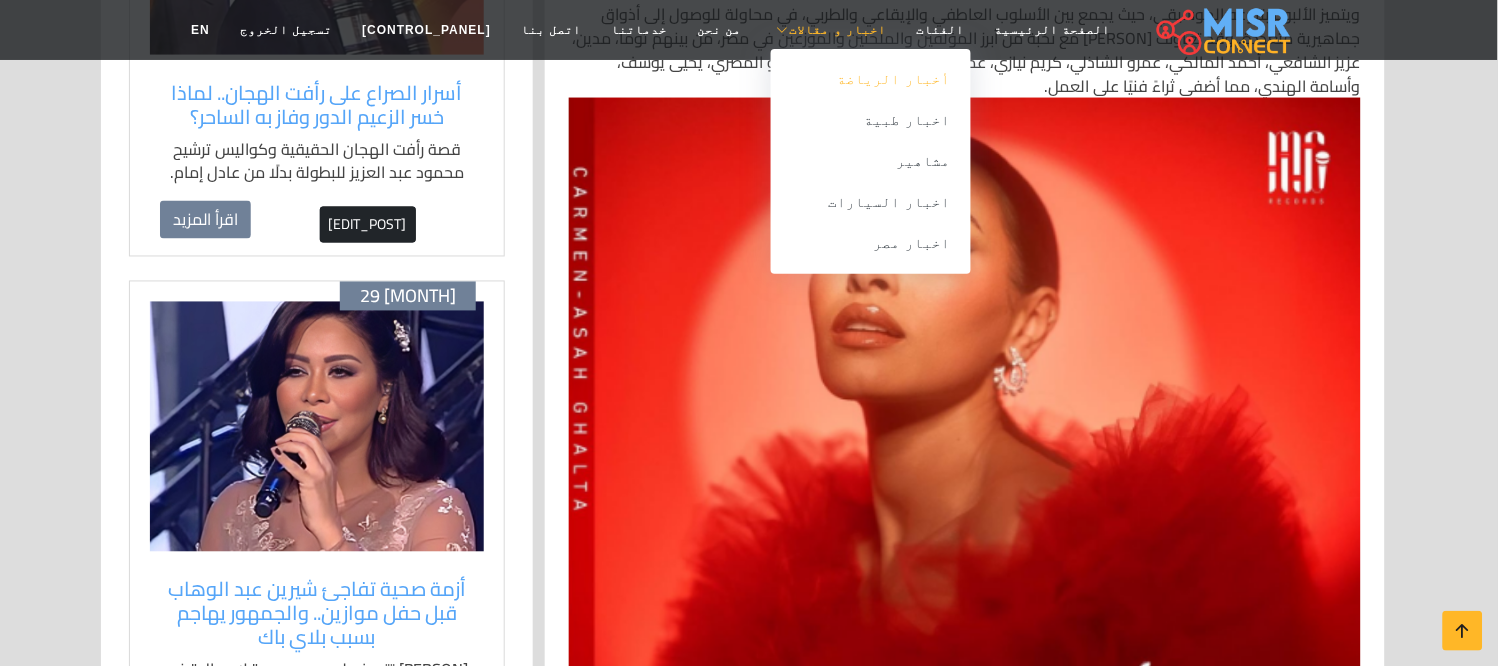 click on "أخبار الرياضة" at bounding box center [871, 79] 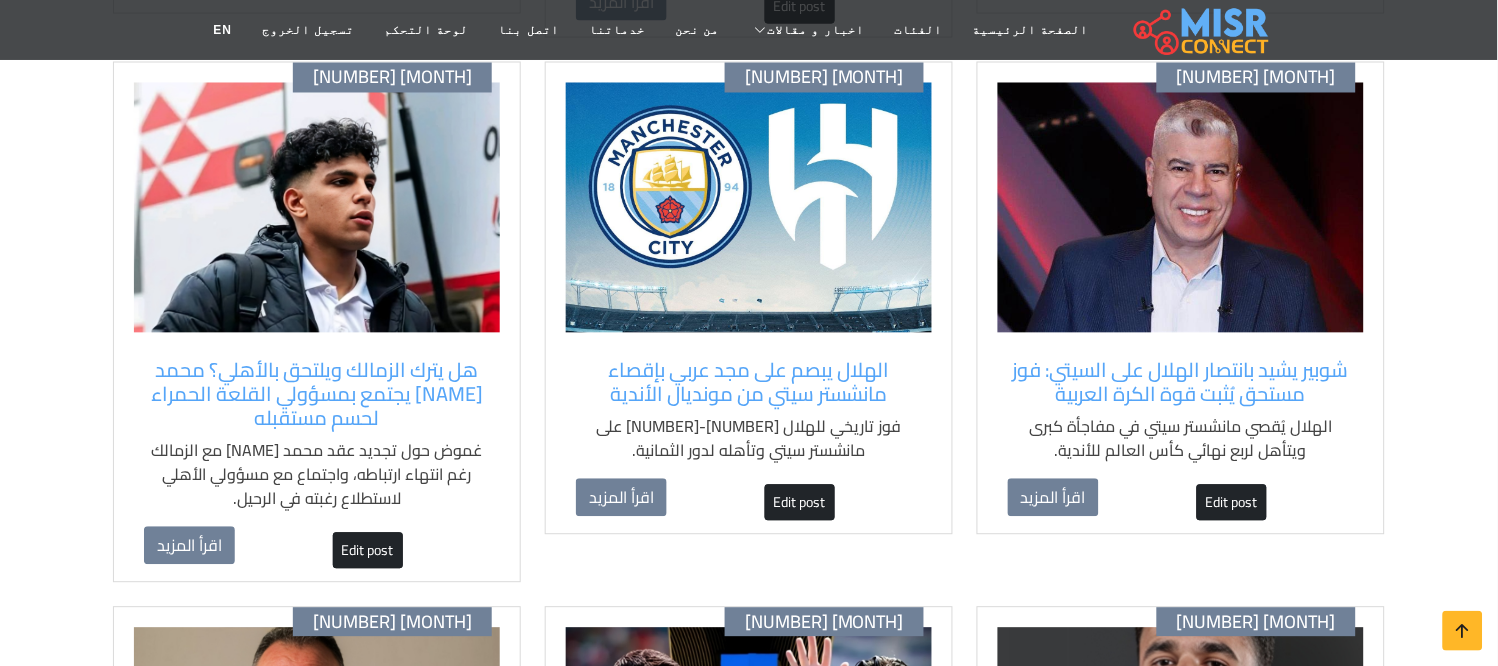scroll, scrollTop: 777, scrollLeft: 0, axis: vertical 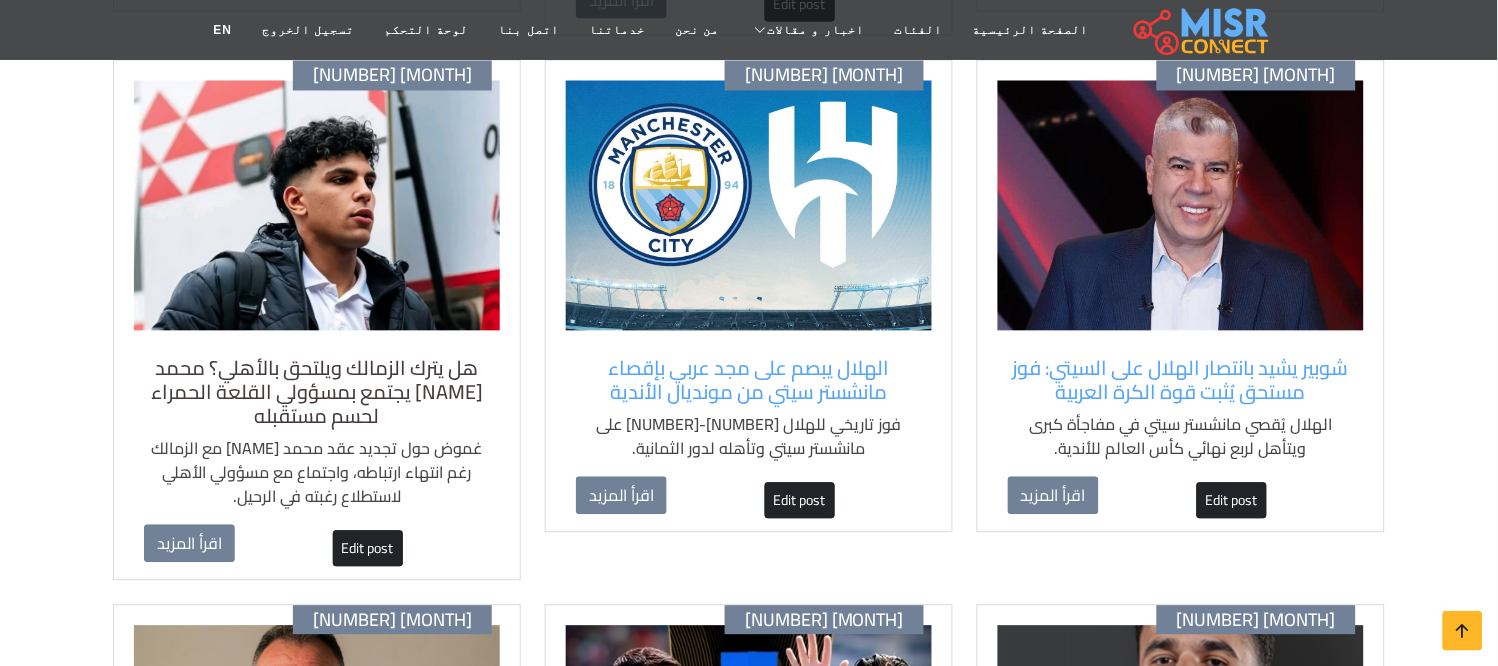 click on "هل يترك الزمالك ويلتحق بالأهلي؟ [PERSON] يجتمع بمسؤولي القلعة الحمراء لحسم مستقبله" at bounding box center [317, 393] 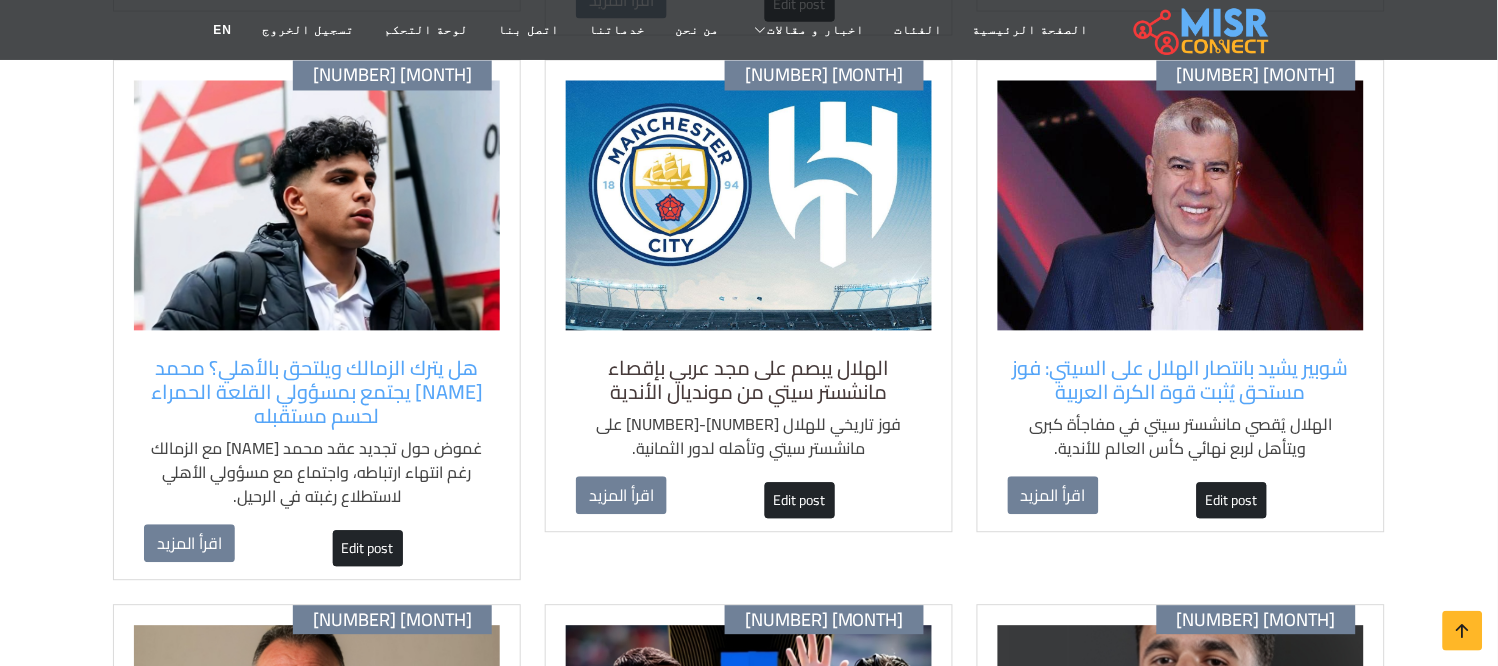 click on "الهلال يبصم على مجد عربي بإقصاء مانشستر سيتي من مونديال الأندية" at bounding box center (749, 381) 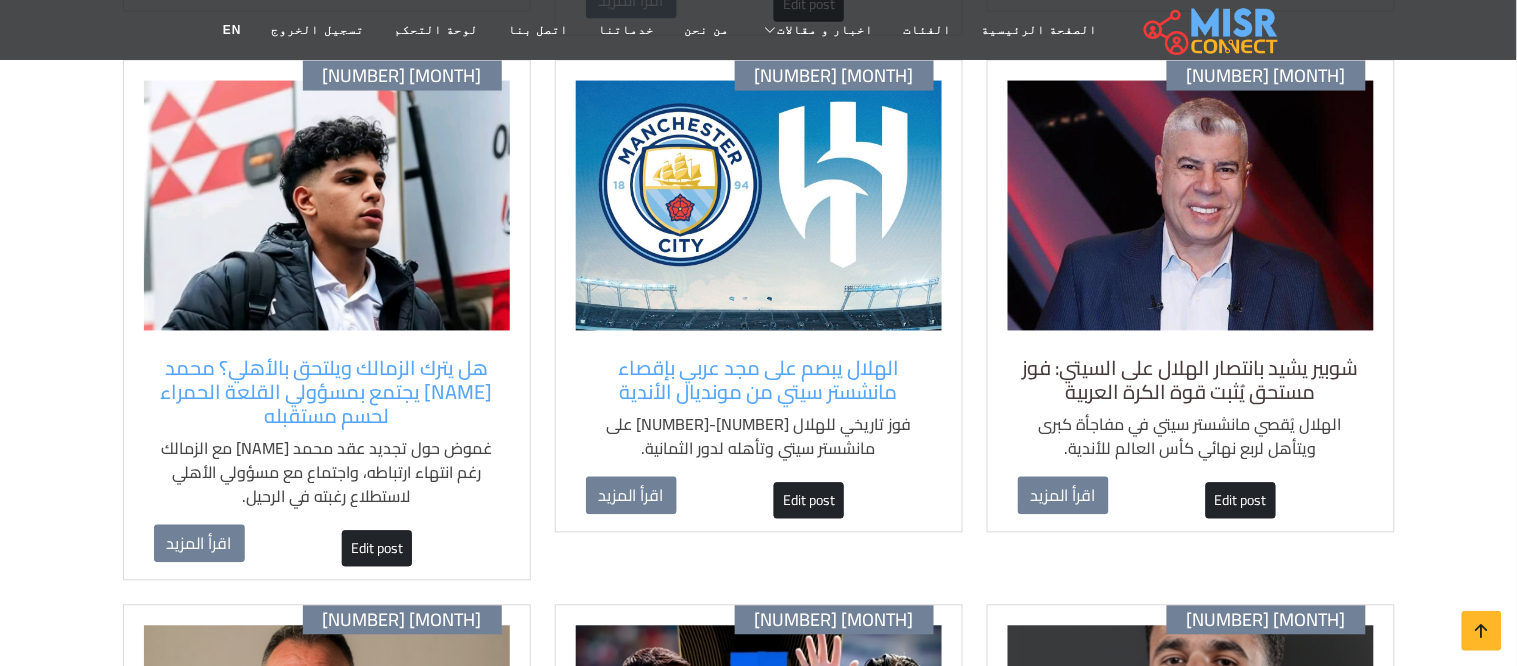 click on "شوبير يشيد بانتصار الهلال على السيتي: فوز مستحق يُثبت قوة الكرة العربية" at bounding box center (1191, 381) 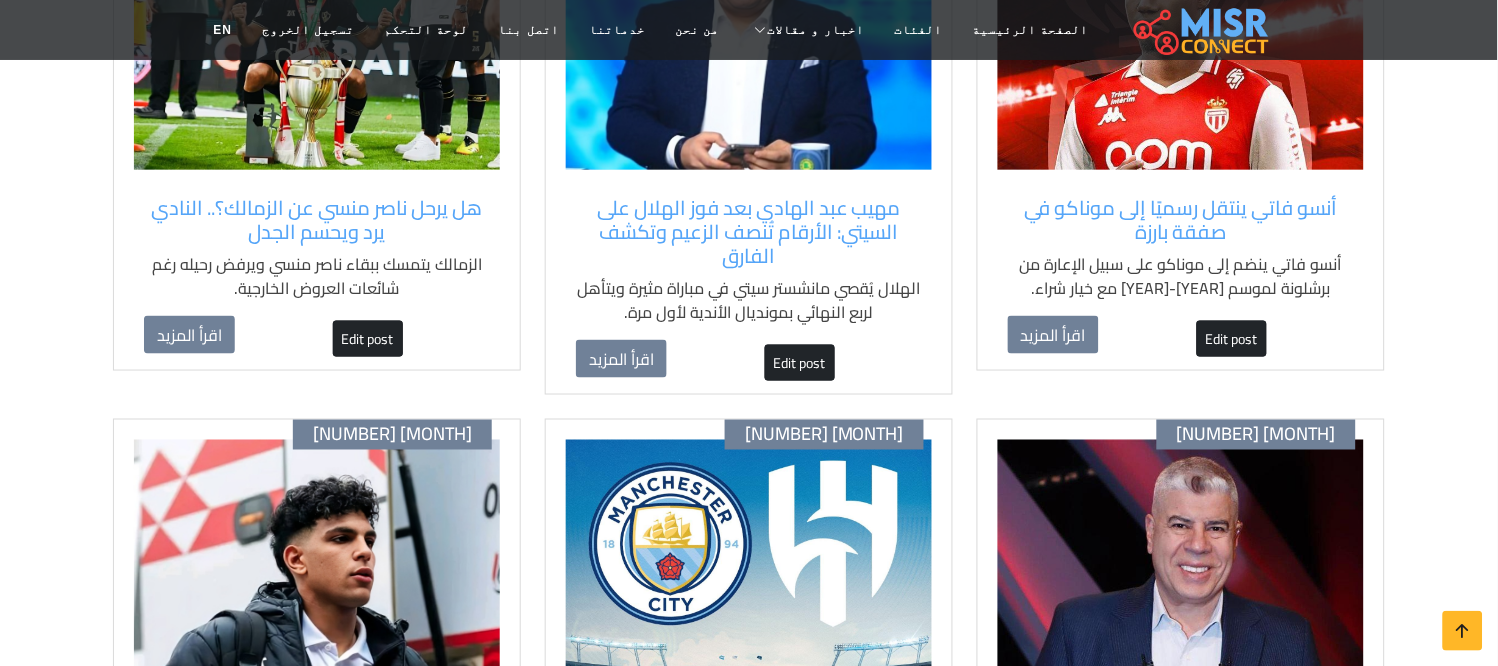 scroll, scrollTop: 444, scrollLeft: 0, axis: vertical 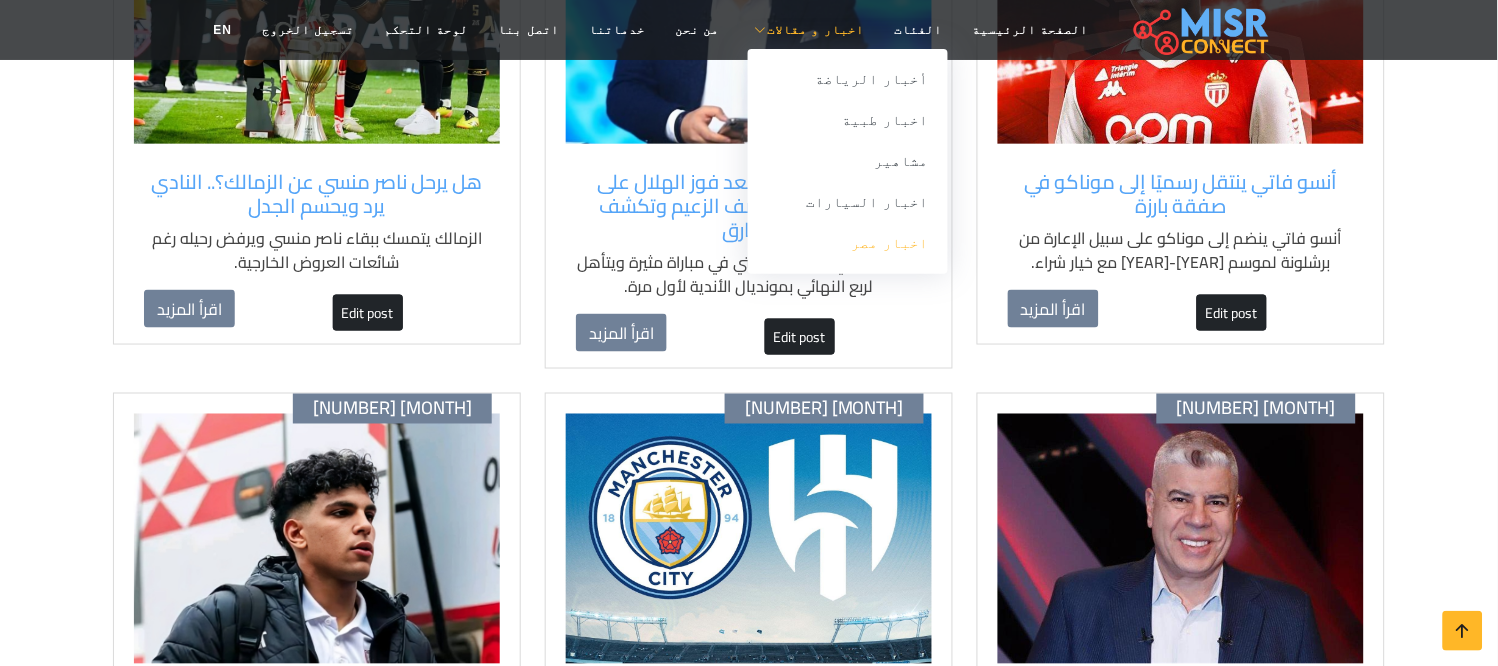 click on "اخبار مصر" at bounding box center [848, 243] 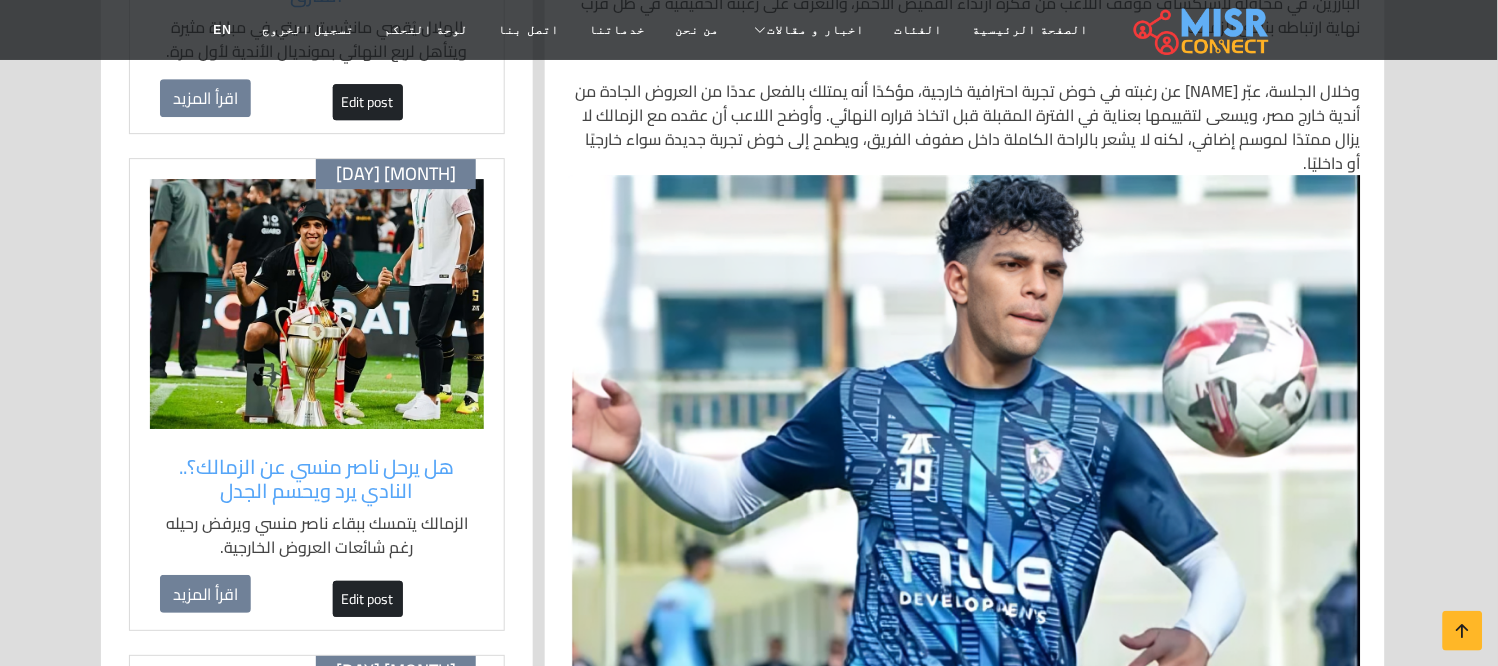 scroll, scrollTop: 777, scrollLeft: 0, axis: vertical 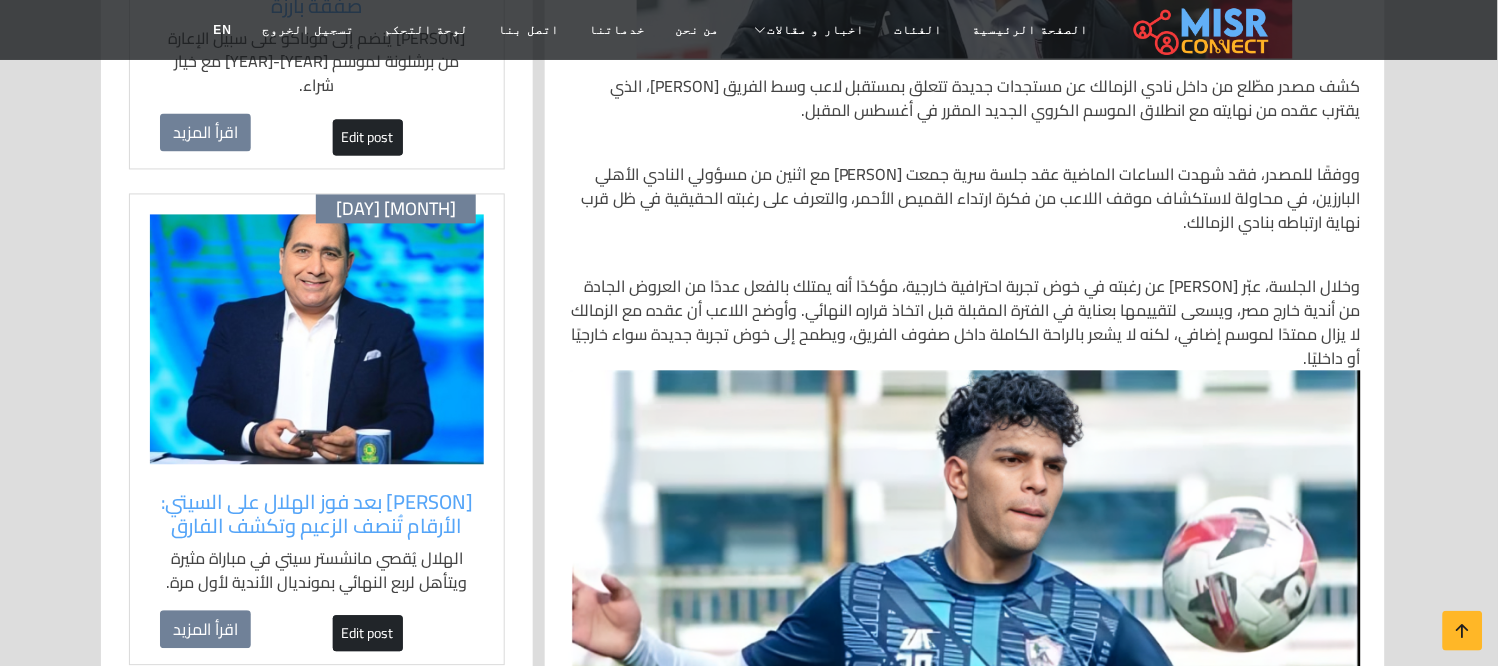 click on "الصفحة الرئيسية
الفئات
اخبار و مقالات
أخبار الرياضة
اخبار طبية
مشاهير
اخبار السيارات
اخبار مصر
من نحن
خدماتنا
اتصل بنا
لوحة التحكم
تسجيل الخروج
EN" at bounding box center (749, 30) 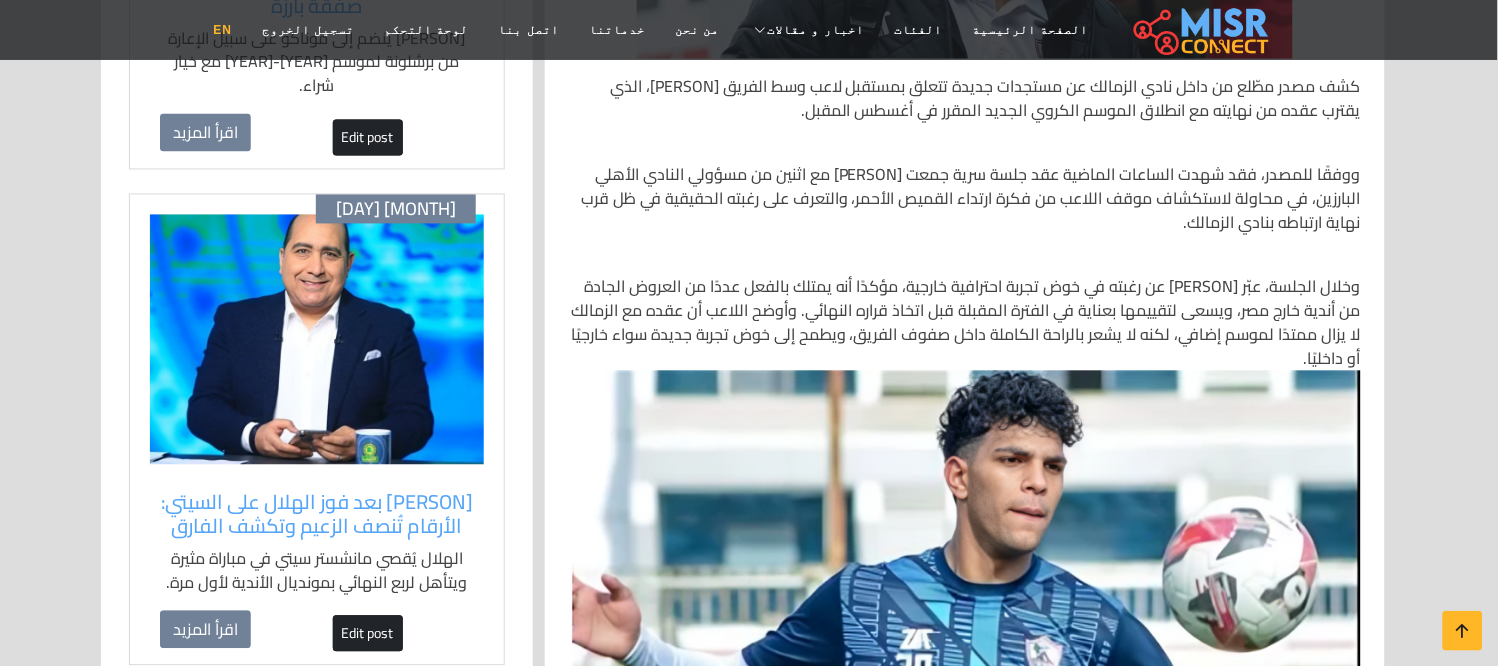 click on "EN" at bounding box center (222, 30) 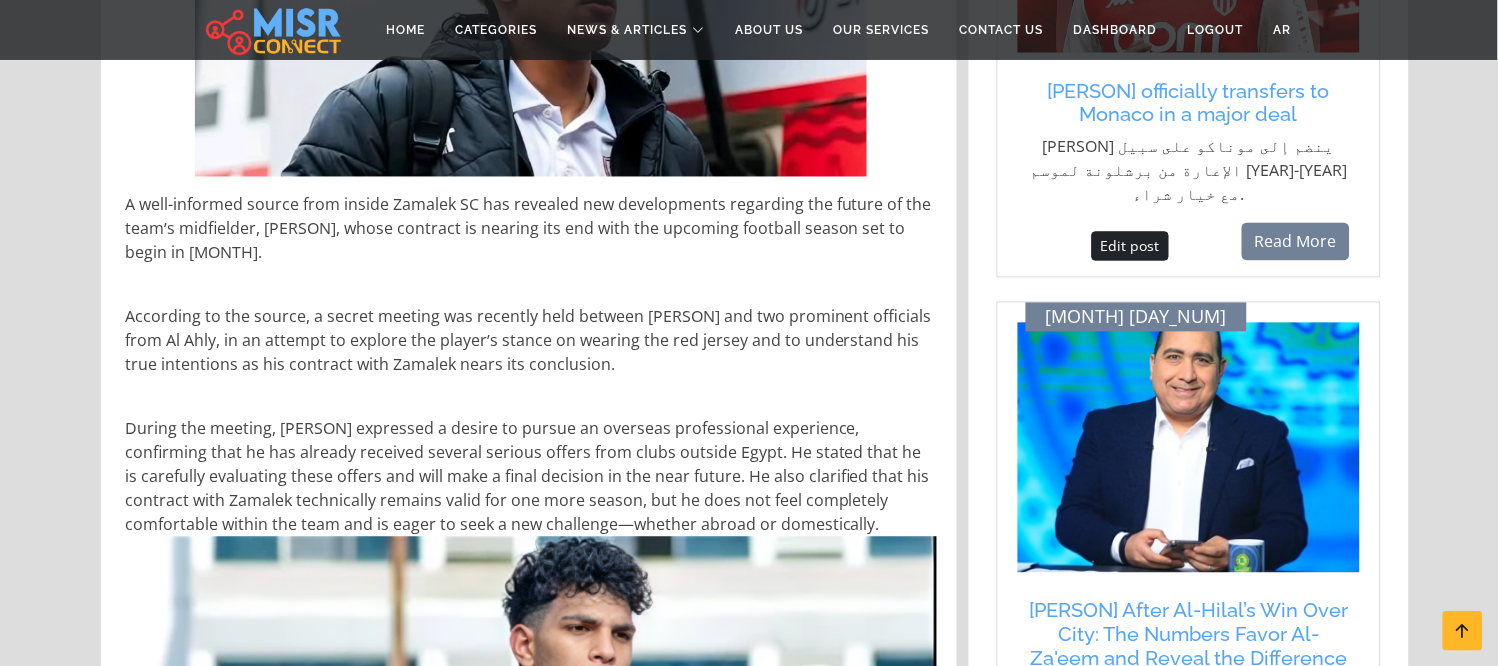 scroll, scrollTop: 777, scrollLeft: 0, axis: vertical 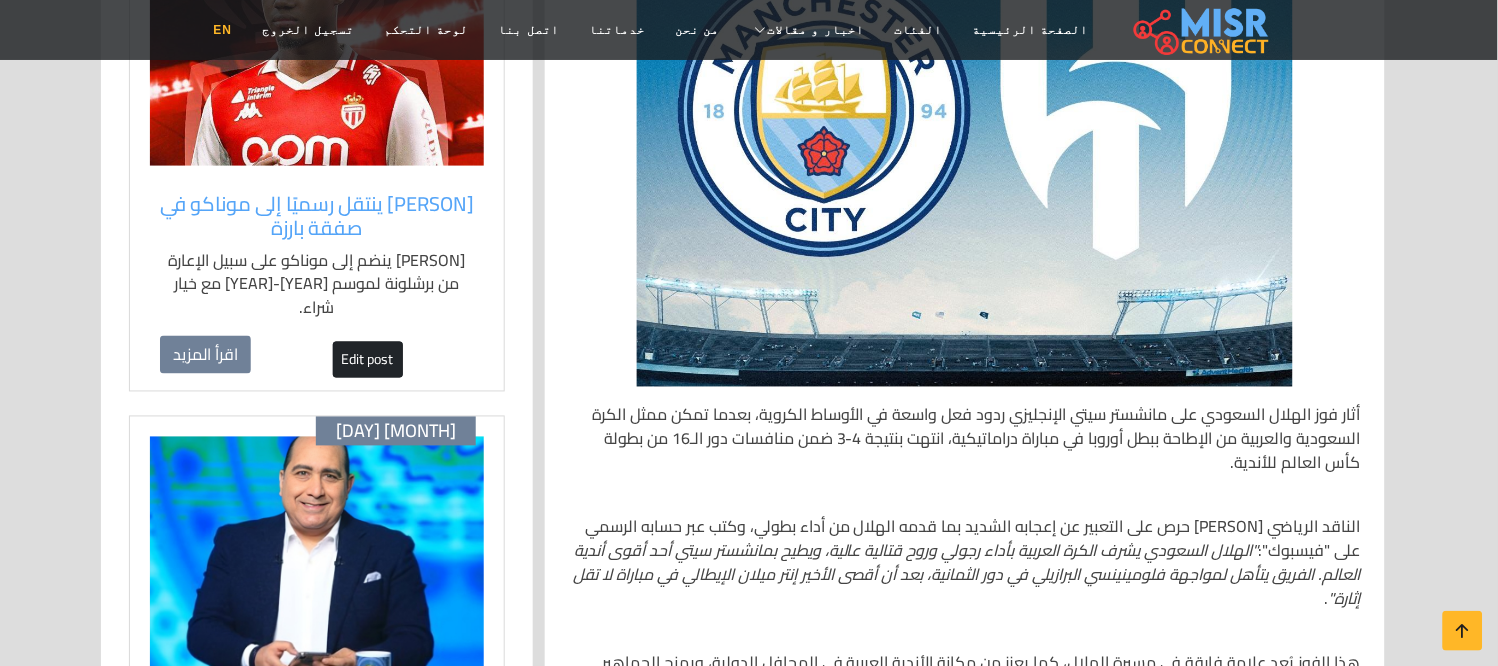 click on "EN" at bounding box center (222, 30) 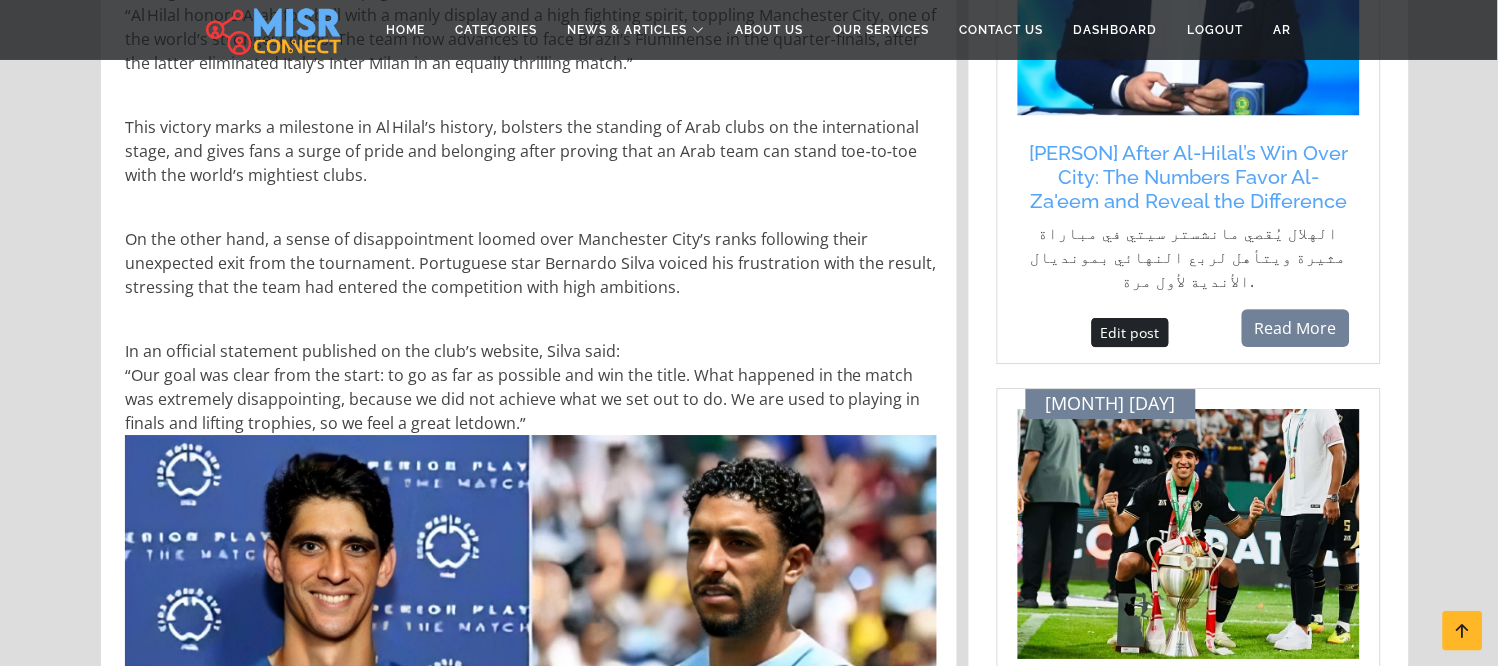 scroll, scrollTop: 1111, scrollLeft: 0, axis: vertical 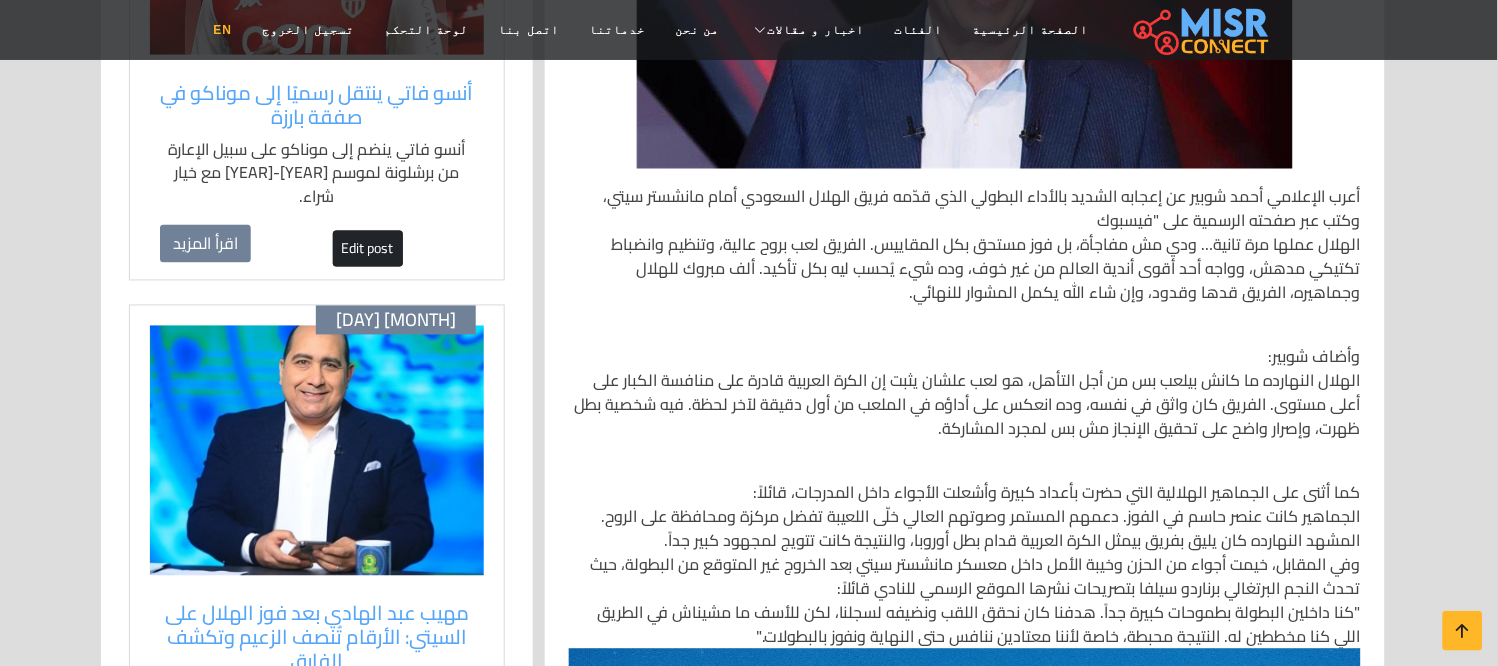 click on "EN" at bounding box center [222, 30] 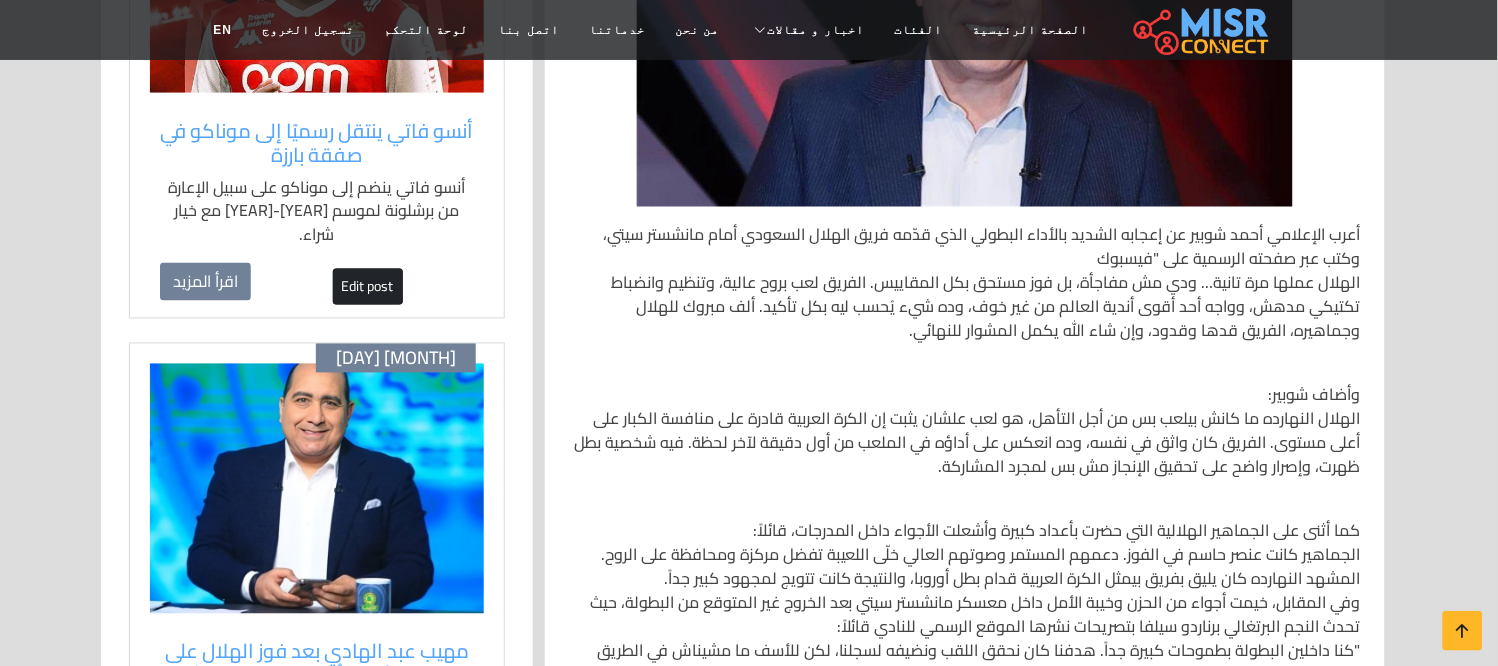 scroll, scrollTop: 333, scrollLeft: 0, axis: vertical 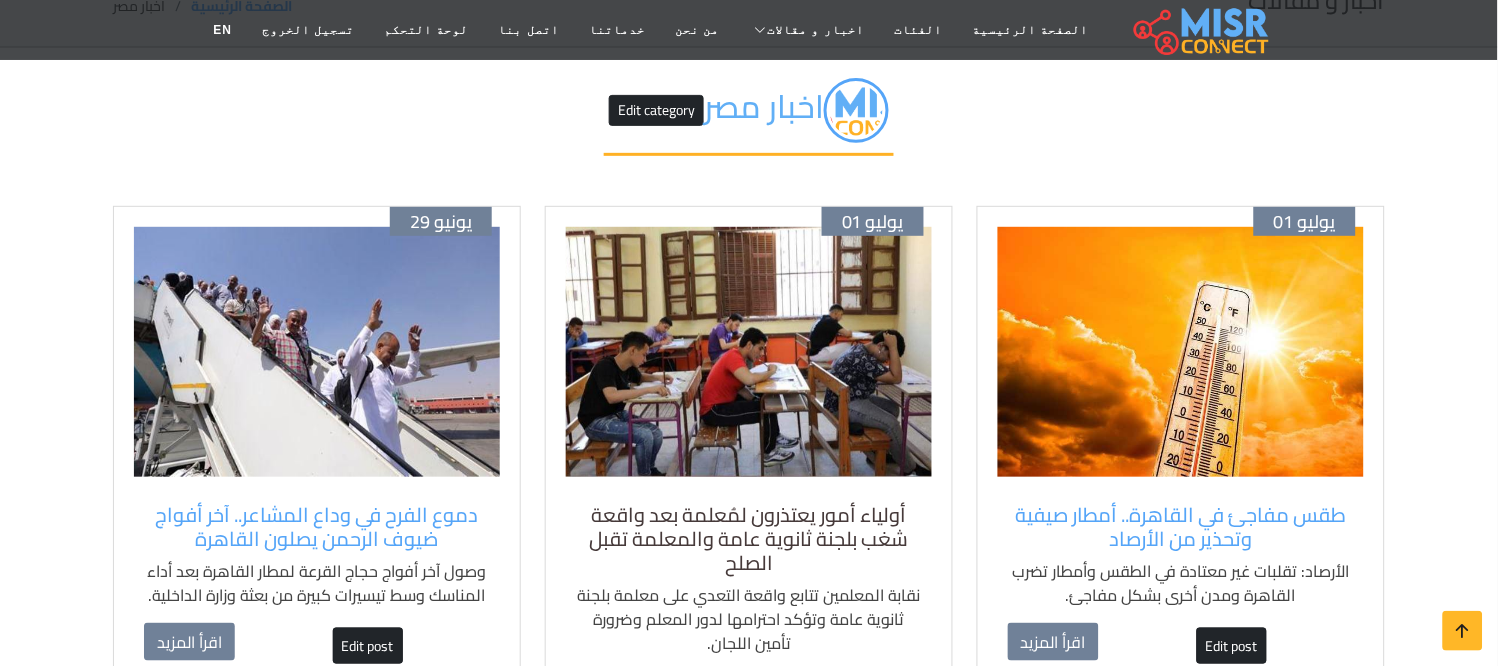 click on "أولياء أمور يعتذرون لمُعلمة بعد واقعة شغب بلجنة ثانوية عامة والمعلمة تقبل الصلح" at bounding box center [749, 539] 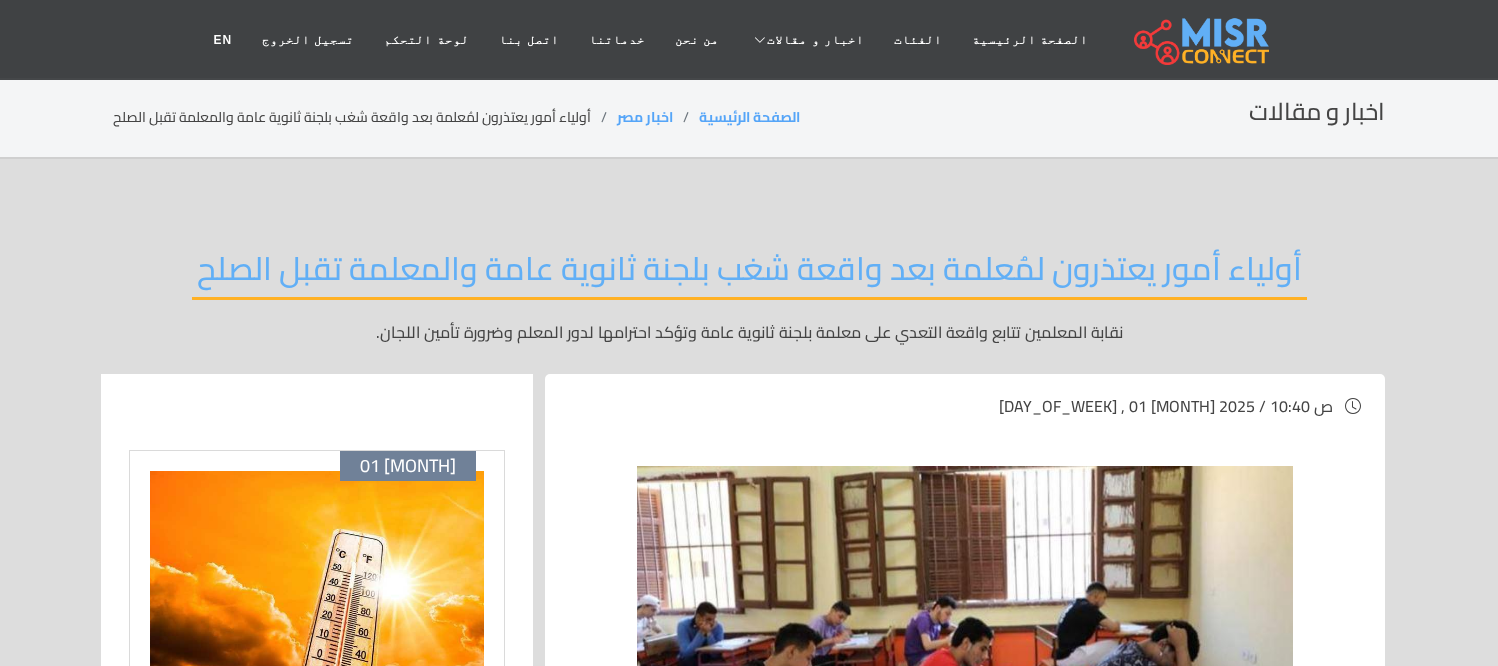 scroll, scrollTop: 0, scrollLeft: 0, axis: both 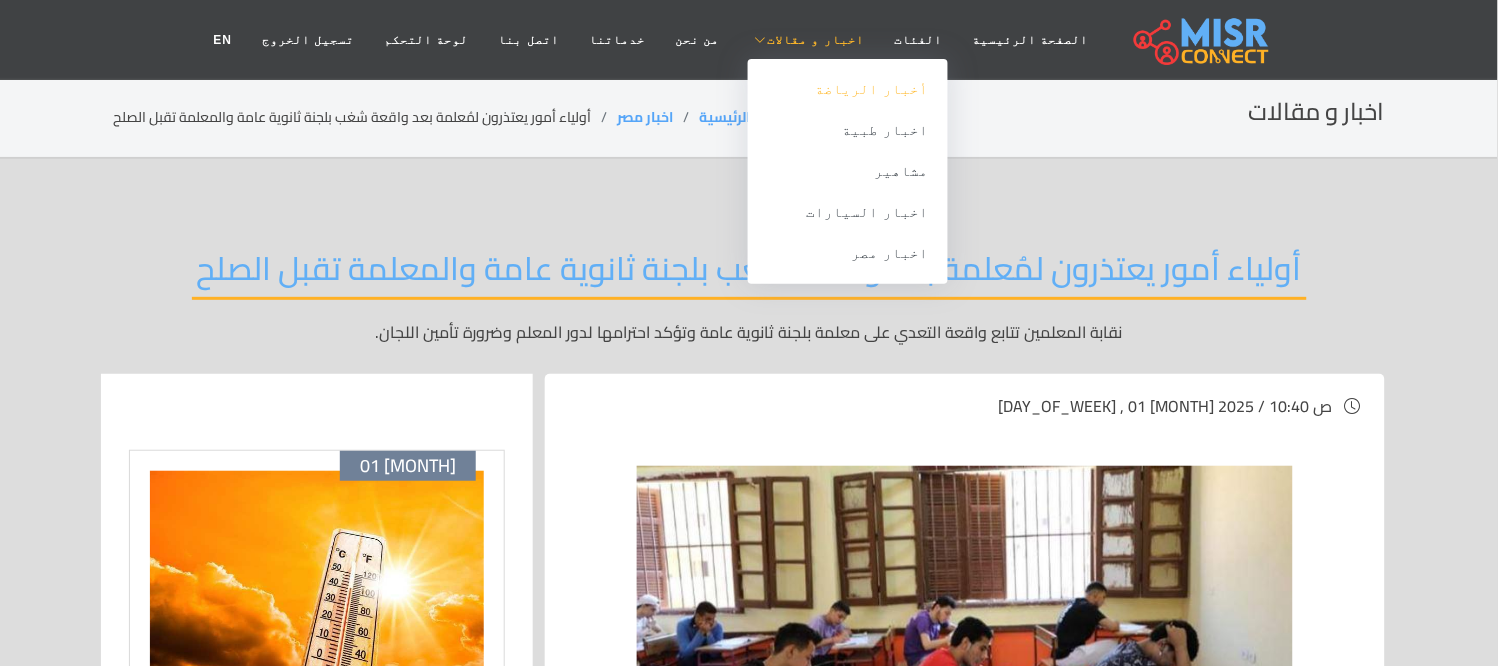 click on "أخبار الرياضة" at bounding box center (848, 89) 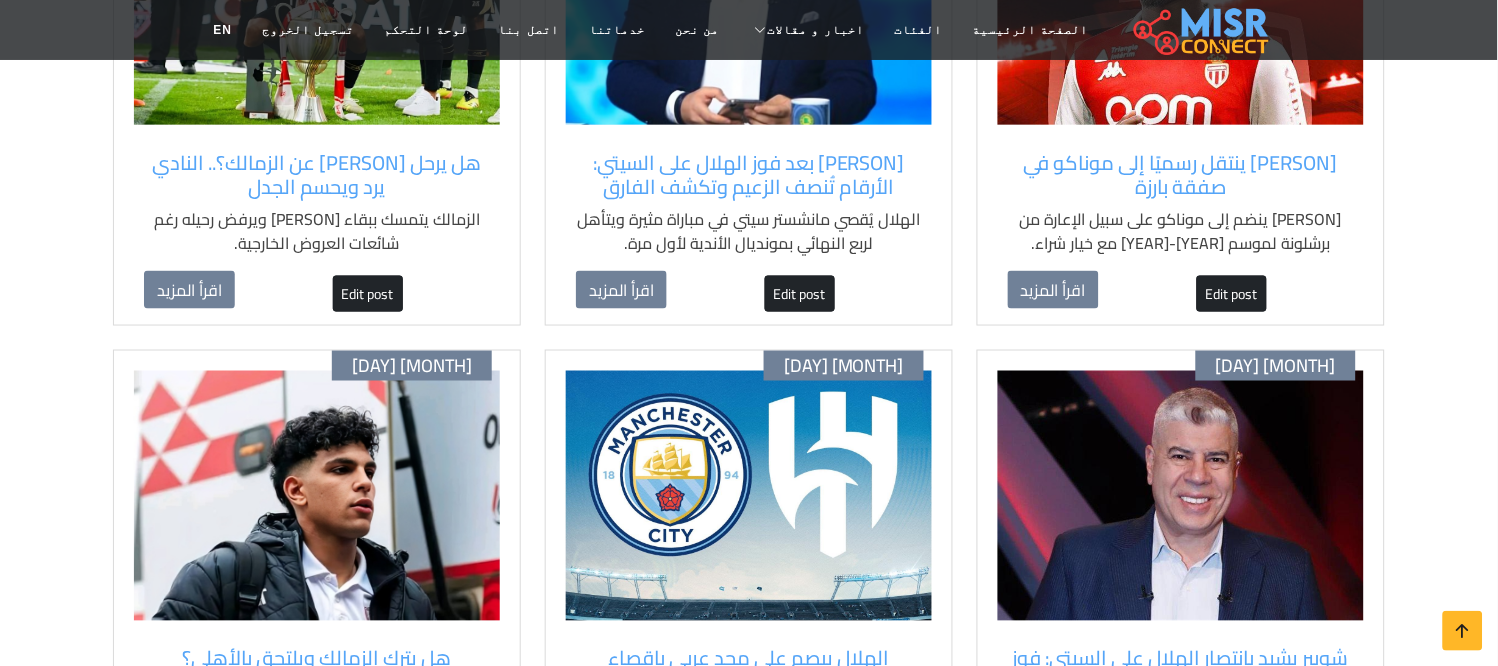 scroll, scrollTop: 333, scrollLeft: 0, axis: vertical 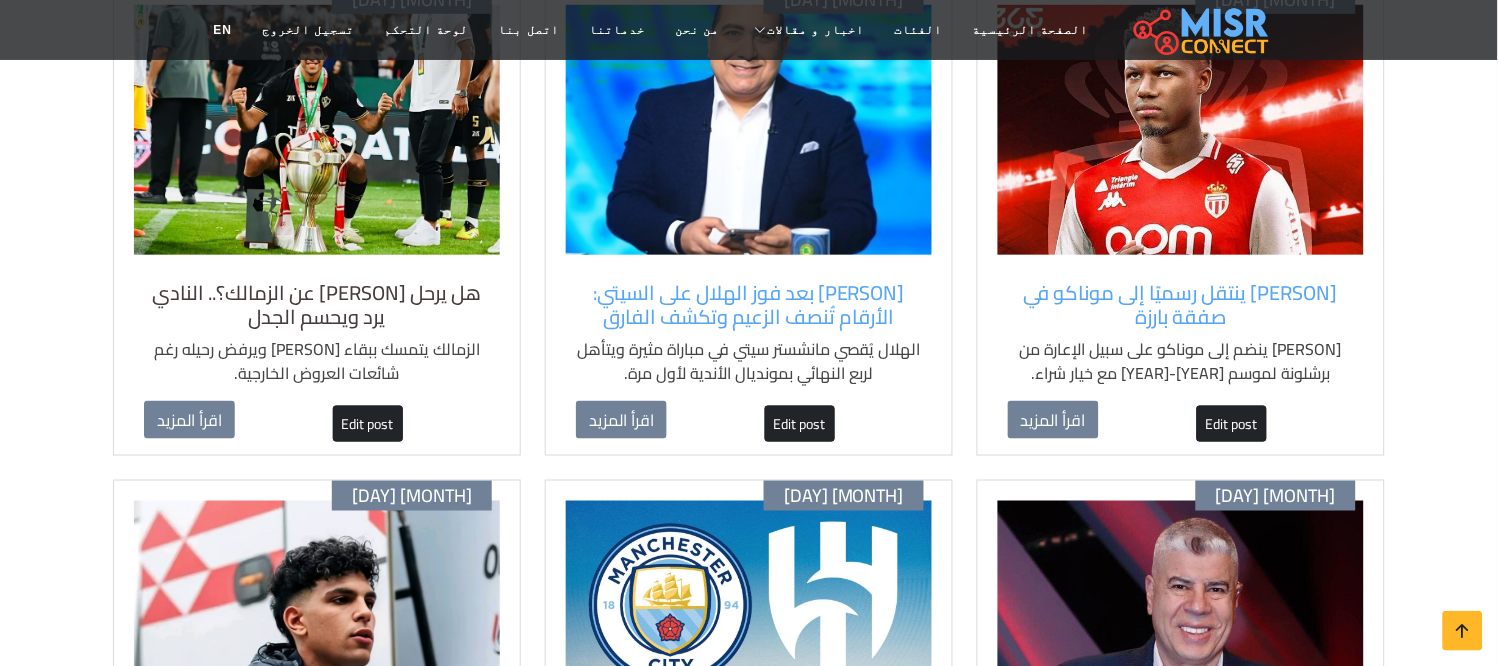 click on "هل يرحل [FIRST] [LAST] عن الزمالك؟.. النادي يرد ويحسم الجدل" at bounding box center [317, 305] 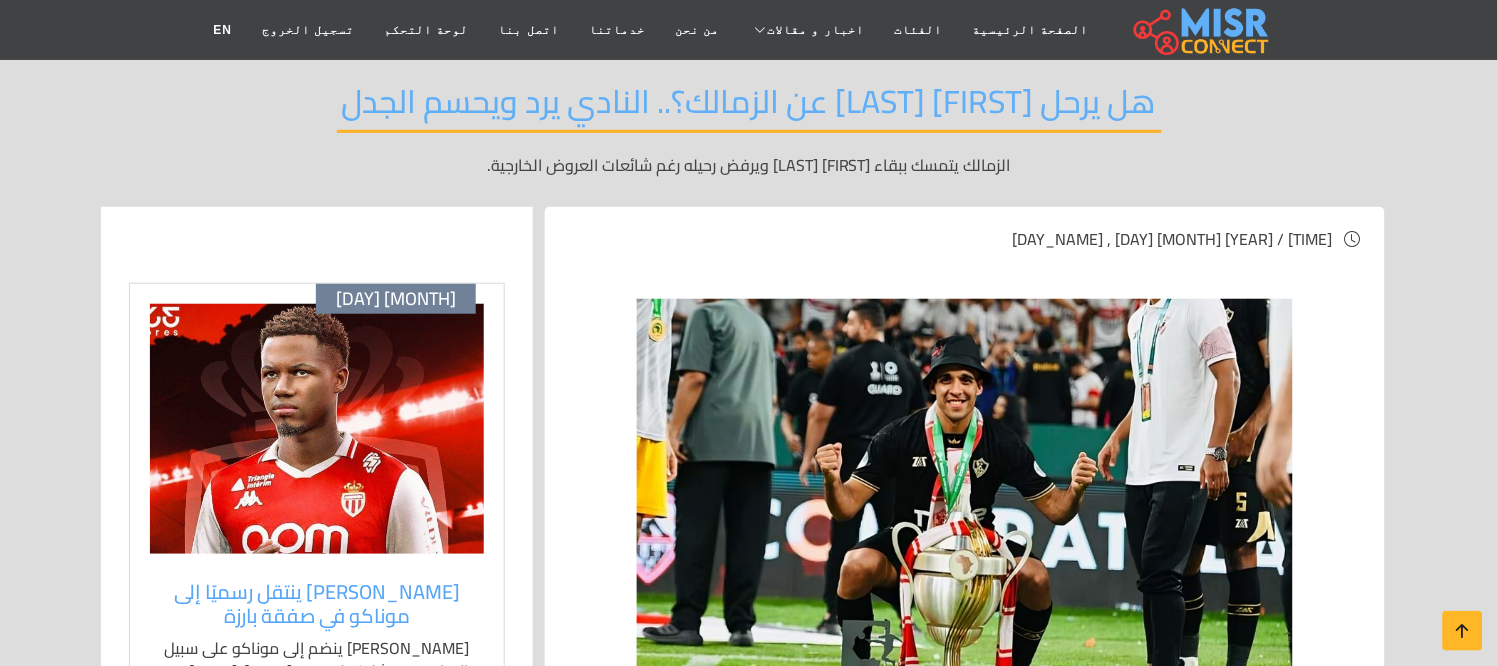 scroll, scrollTop: 333, scrollLeft: 0, axis: vertical 